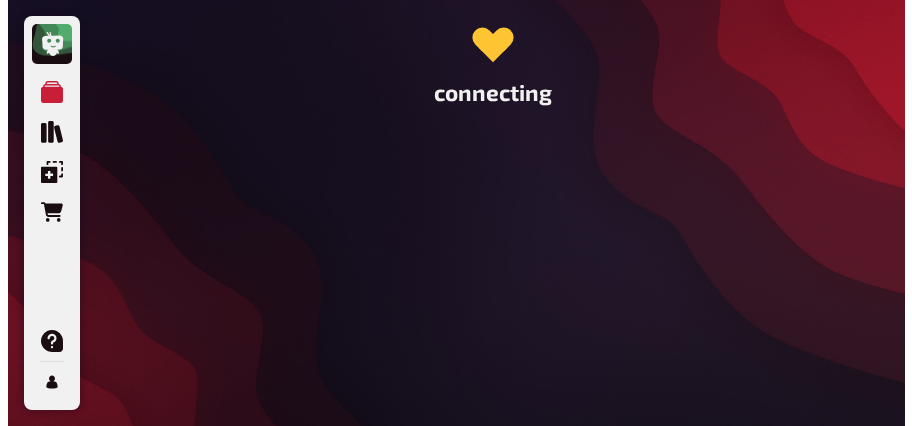 scroll, scrollTop: 0, scrollLeft: 0, axis: both 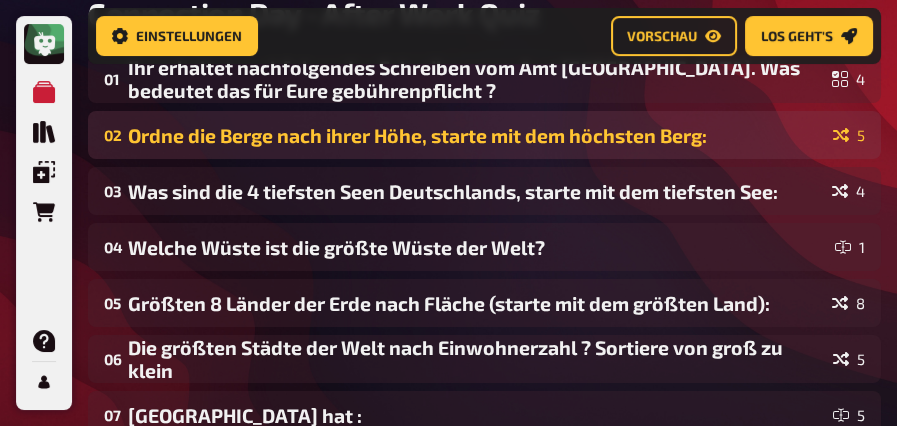 click on "Ordne die Berge nach ihrer Höhe, starte mit dem höchsten Berg:" at bounding box center [476, 135] 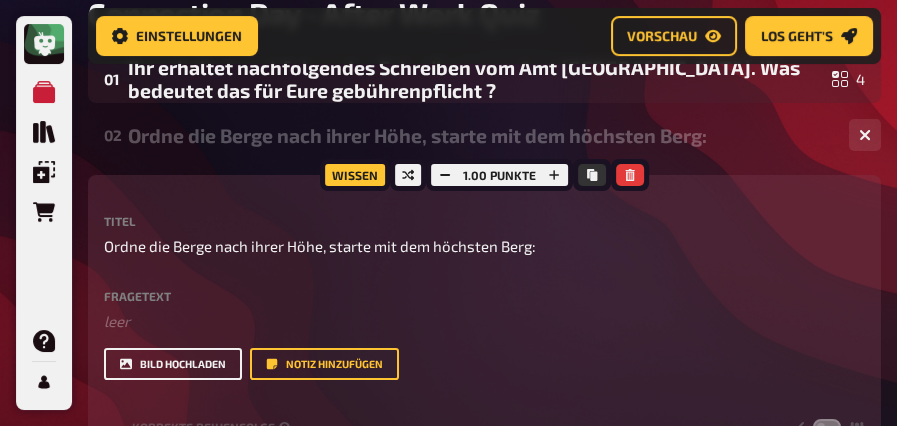click on "Bild hochladen" at bounding box center [173, 364] 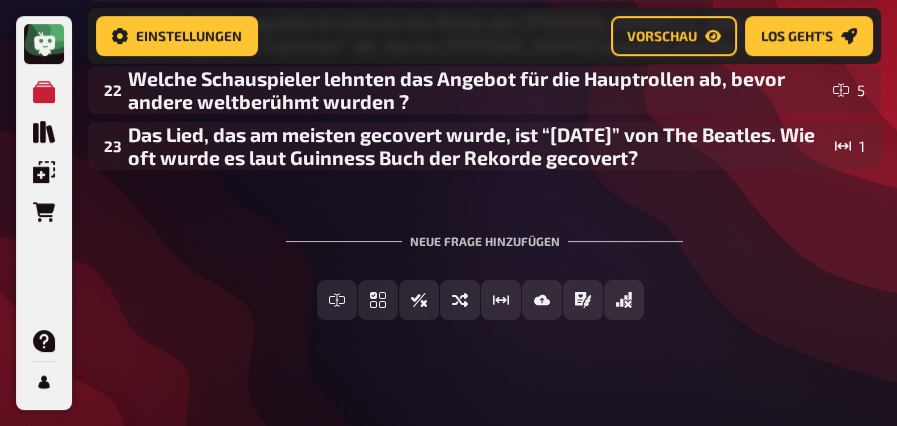 scroll, scrollTop: 2077, scrollLeft: 0, axis: vertical 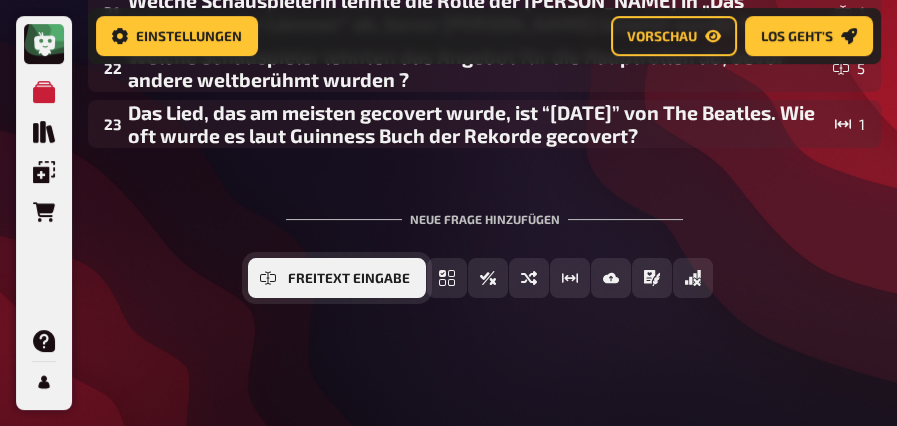 click on "Freitext Eingabe" at bounding box center (349, 279) 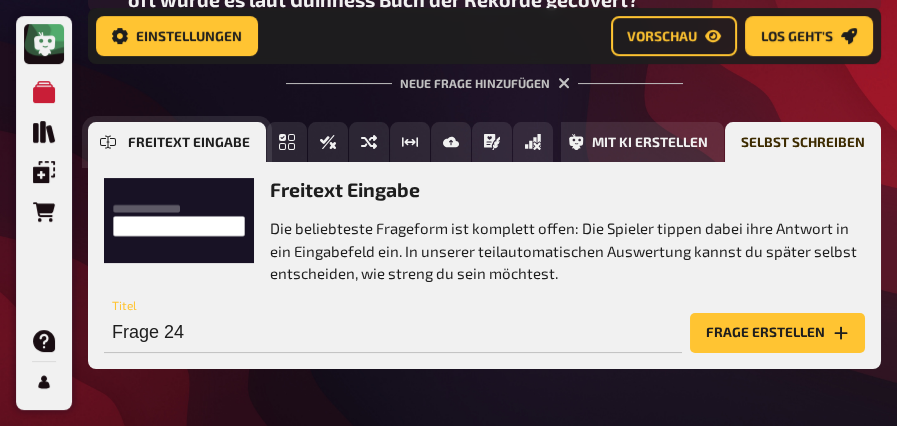 scroll, scrollTop: 2284, scrollLeft: 0, axis: vertical 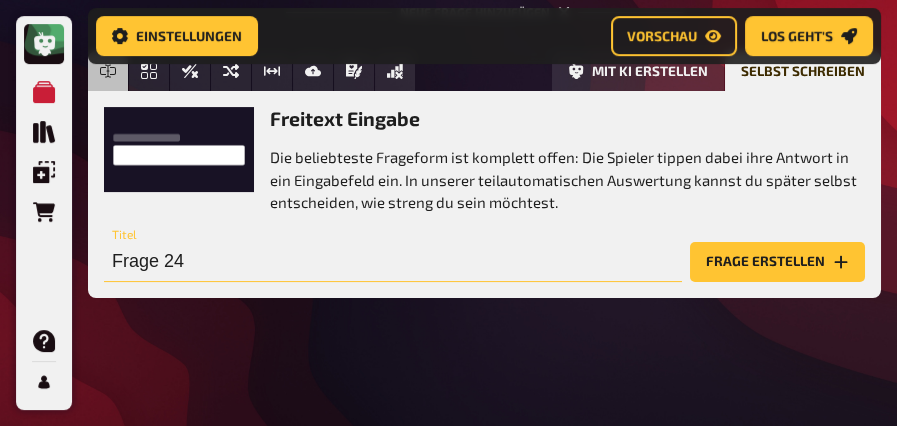 click on "Frage 24" at bounding box center (393, 262) 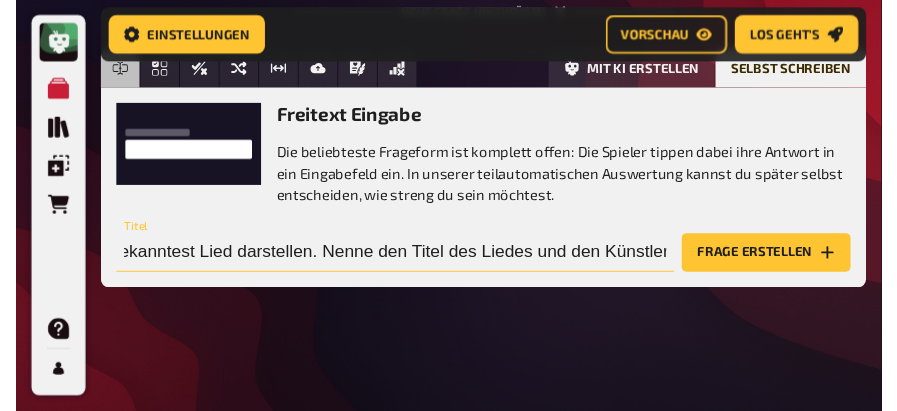 scroll, scrollTop: 0, scrollLeft: 333, axis: horizontal 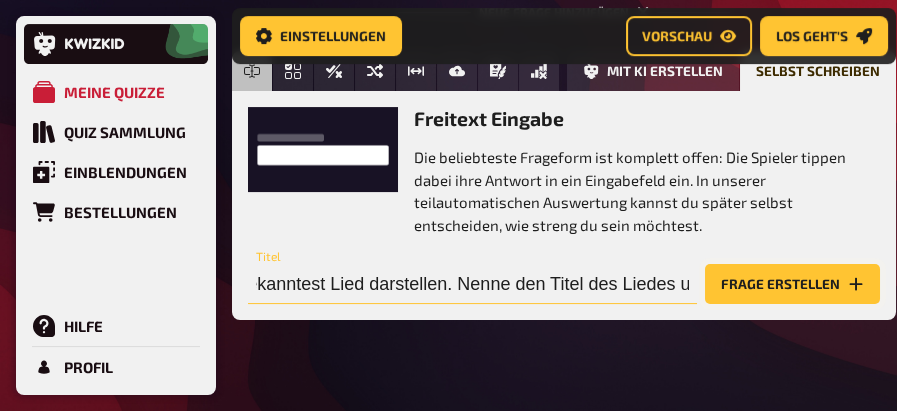 type on "Nachfolgend siehts Du 6 Bilder, die ein bekanntest Lied darstellen. Nenne den Titel des Liedes und den Künstler." 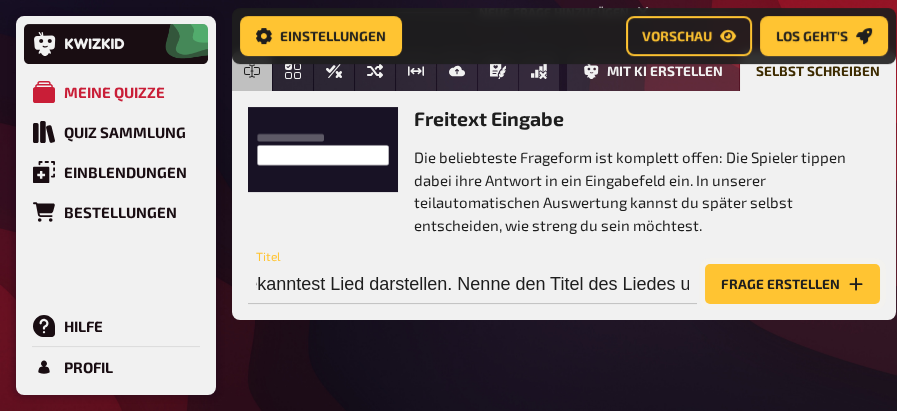 scroll, scrollTop: 0, scrollLeft: 0, axis: both 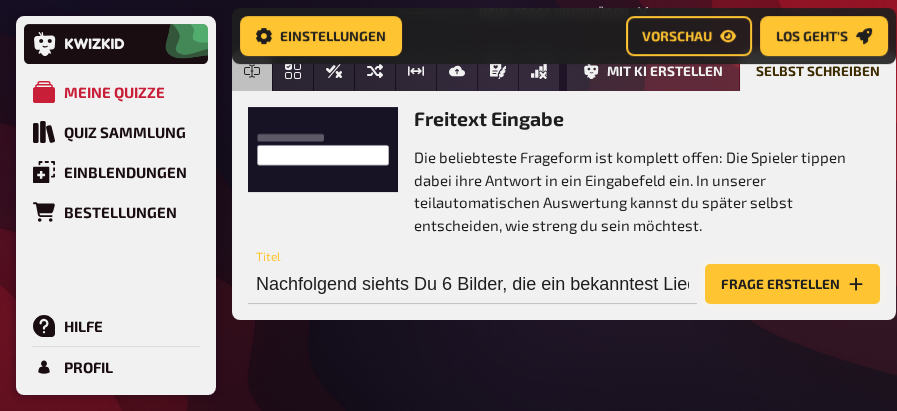 click on "Frage erstellen" at bounding box center [792, 284] 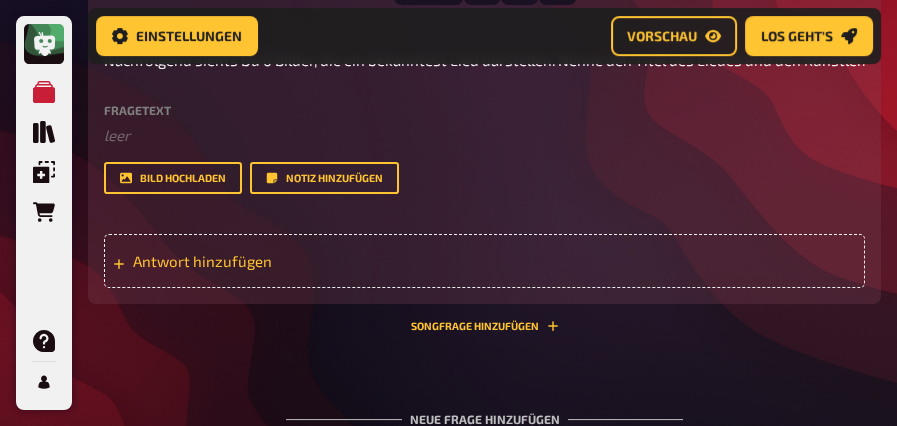 scroll, scrollTop: 2108, scrollLeft: 0, axis: vertical 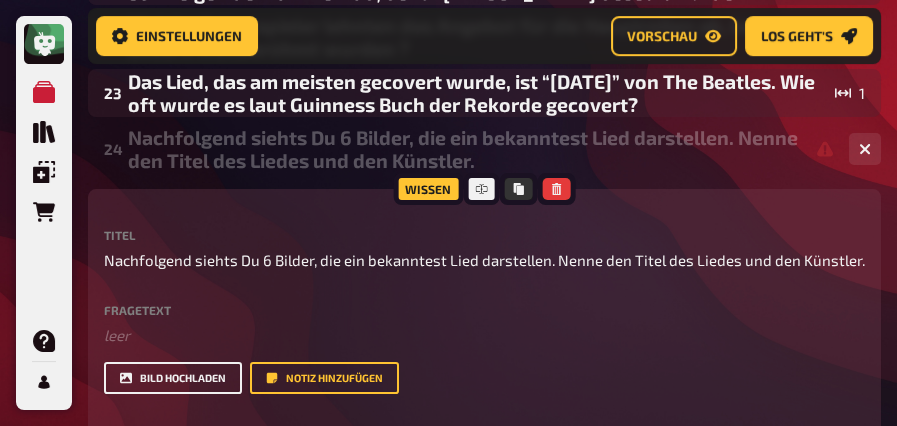 click on "Bild hochladen" at bounding box center [173, 378] 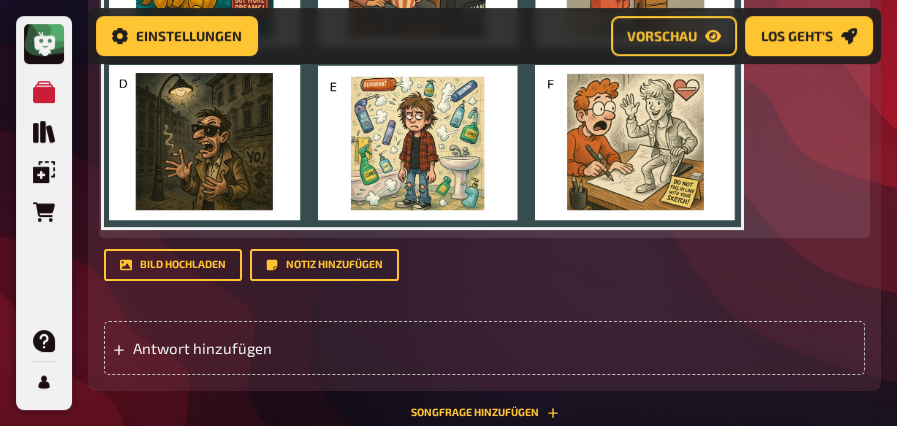 scroll, scrollTop: 2608, scrollLeft: 0, axis: vertical 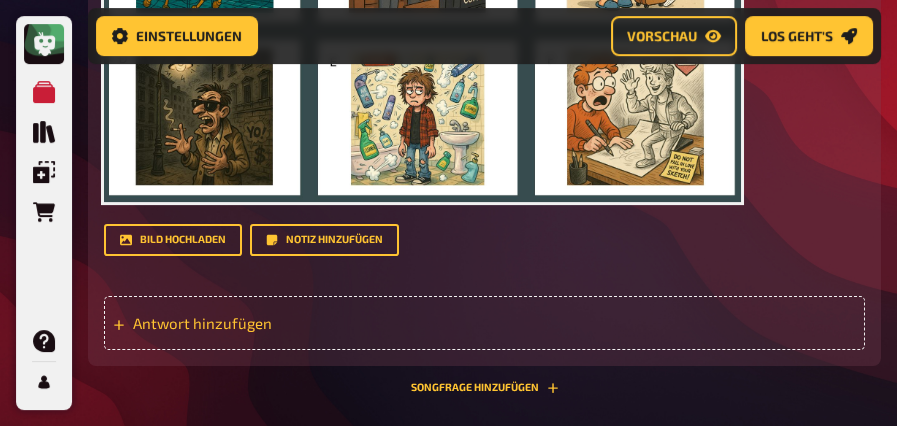 click on "Antwort hinzufügen" at bounding box center (244, 323) 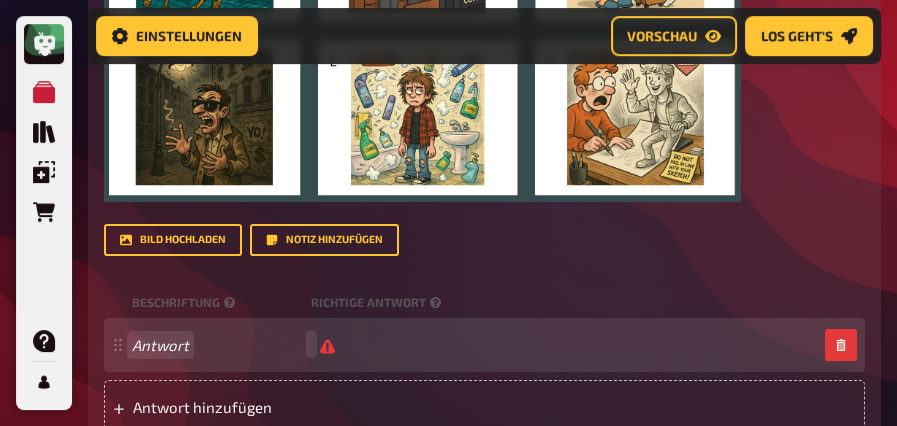 scroll, scrollTop: 2607, scrollLeft: 0, axis: vertical 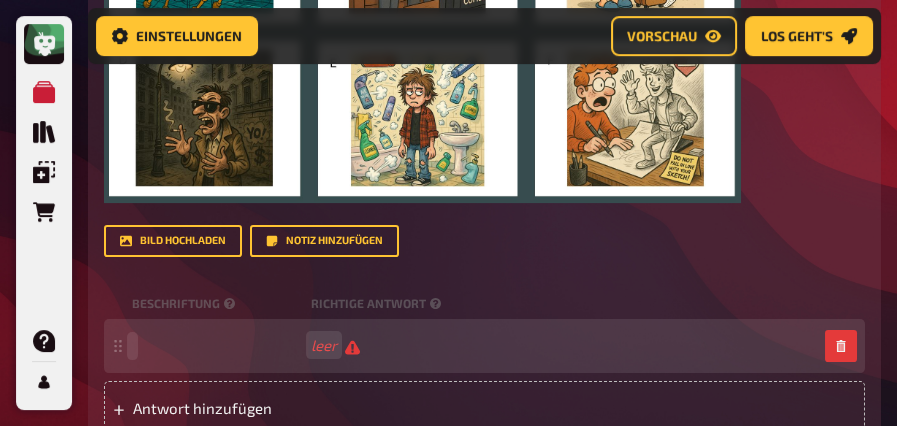 drag, startPoint x: 186, startPoint y: 347, endPoint x: 169, endPoint y: 348, distance: 17.029387 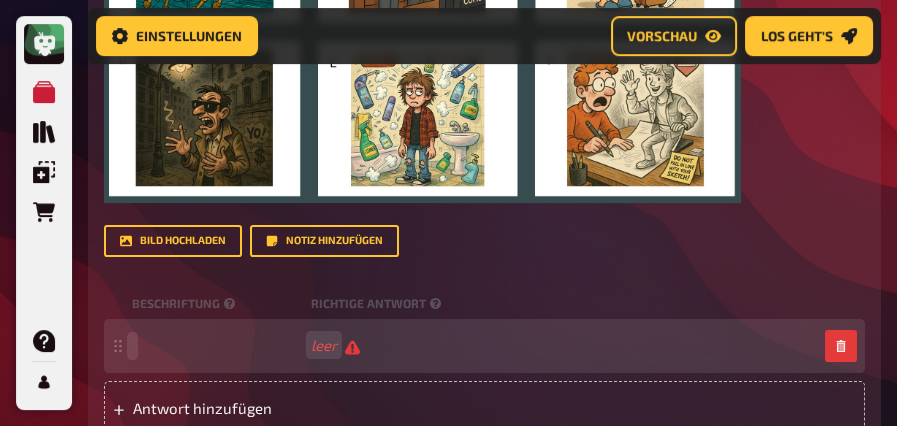 type 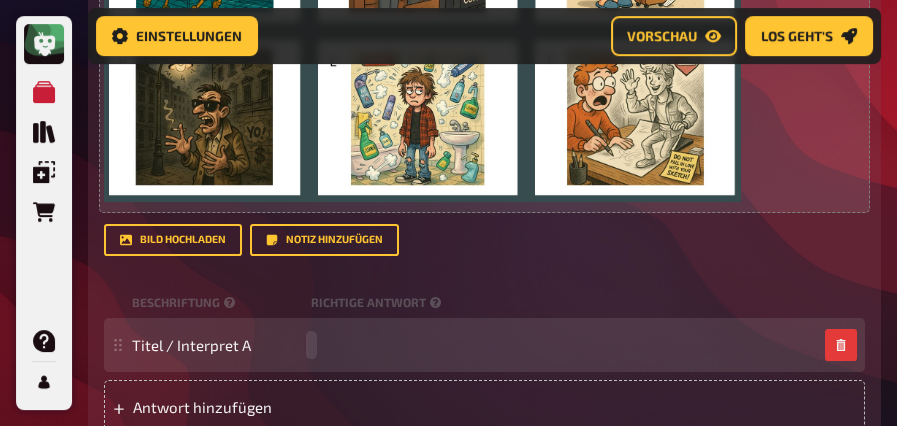 scroll, scrollTop: 2707, scrollLeft: 0, axis: vertical 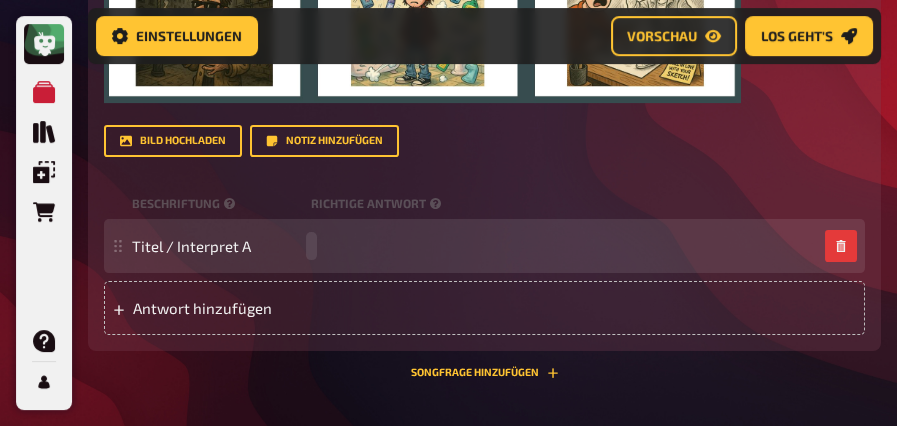 type 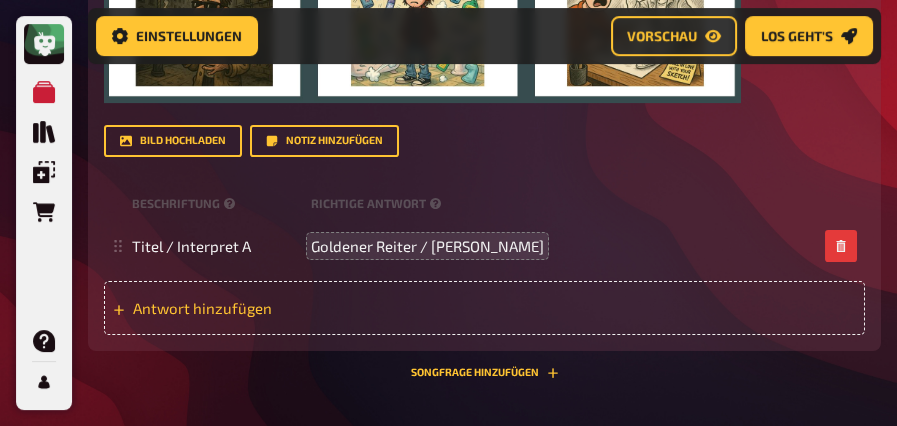 click on "Antwort hinzufügen" at bounding box center (244, 308) 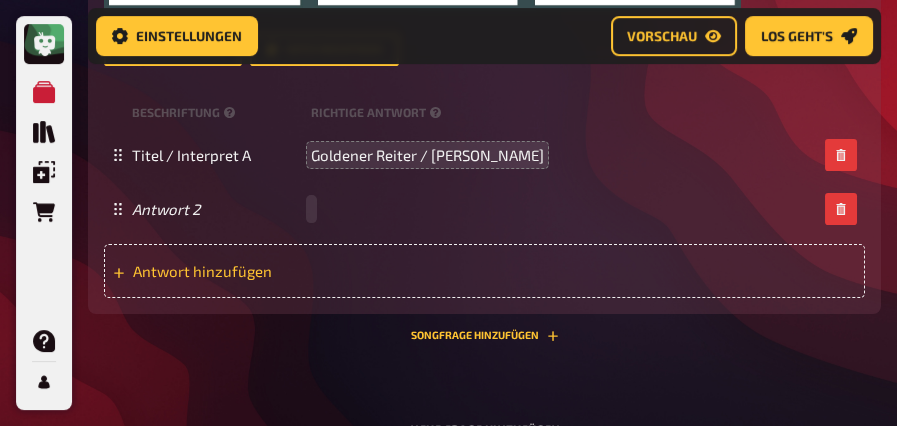 scroll, scrollTop: 2807, scrollLeft: 0, axis: vertical 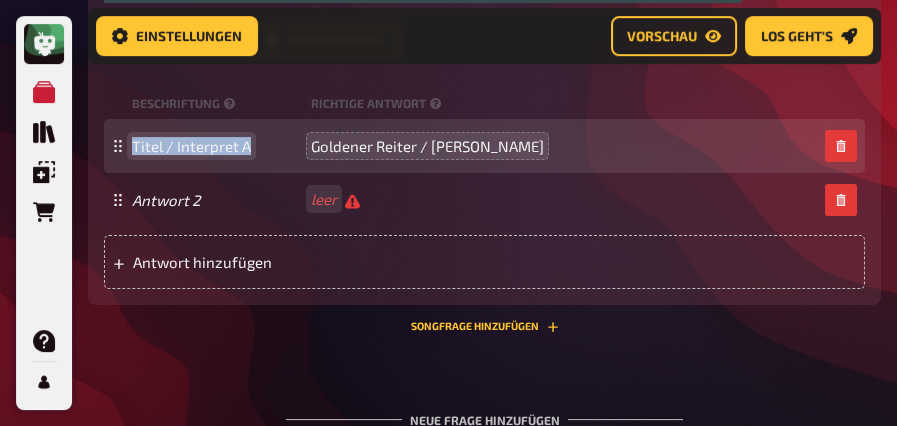 drag, startPoint x: 132, startPoint y: 139, endPoint x: 251, endPoint y: 142, distance: 119.03781 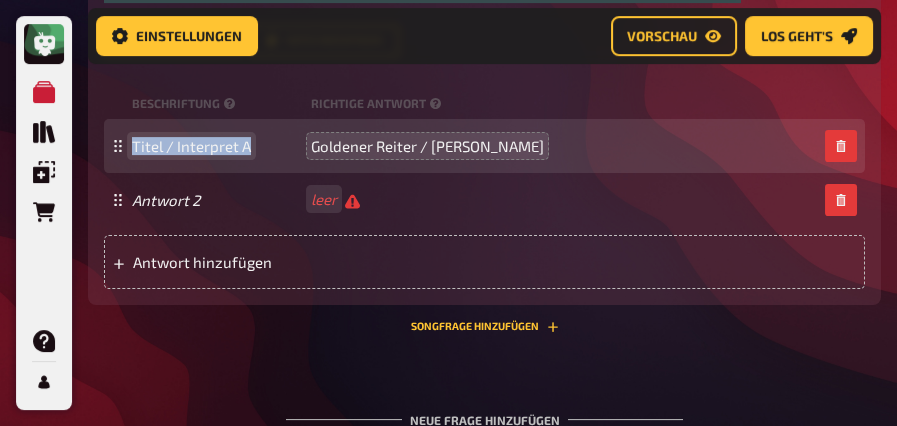 click on "Titel / Interpret A" at bounding box center [217, 146] 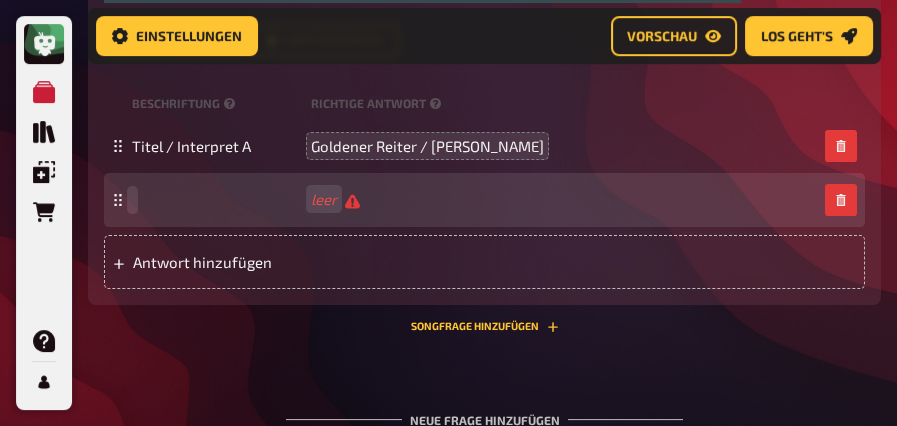 paste 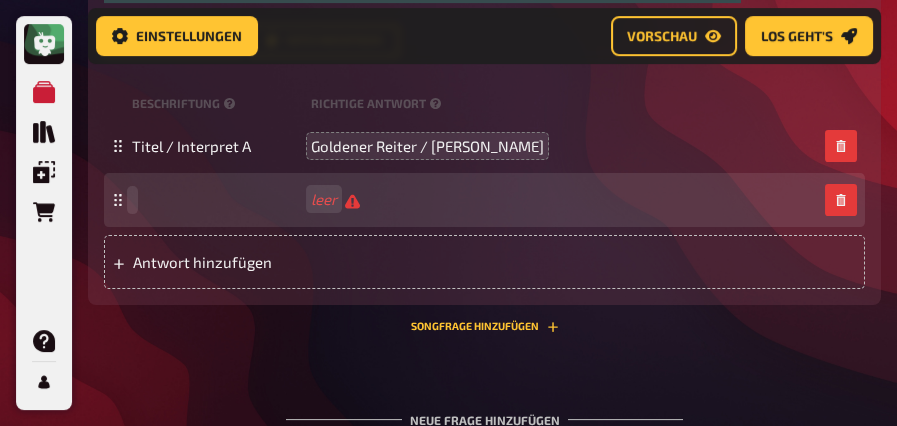 type 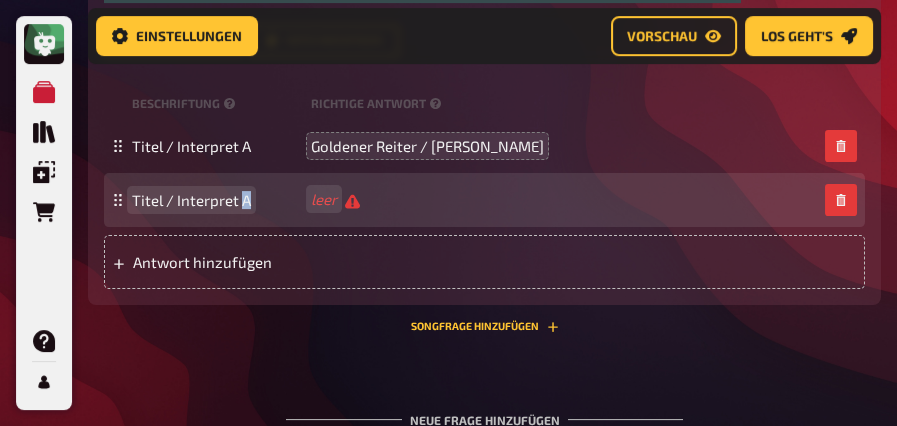 click on "Titel / Interpret A" at bounding box center (217, 200) 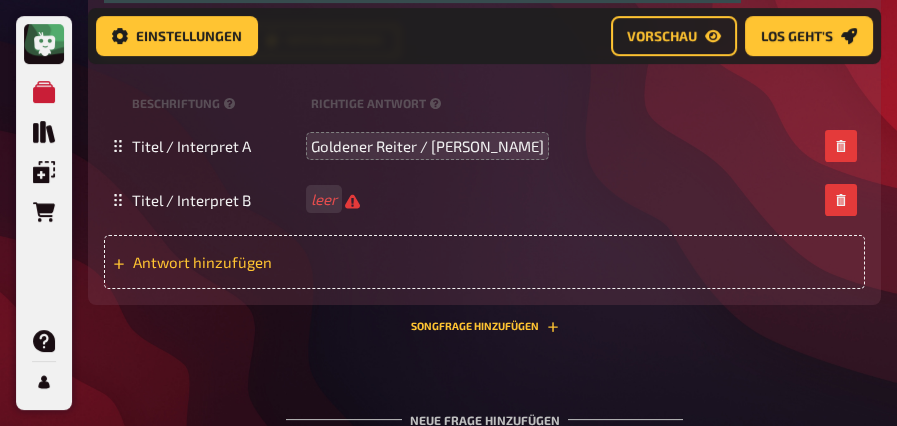 click on "Antwort hinzufügen" at bounding box center [244, 262] 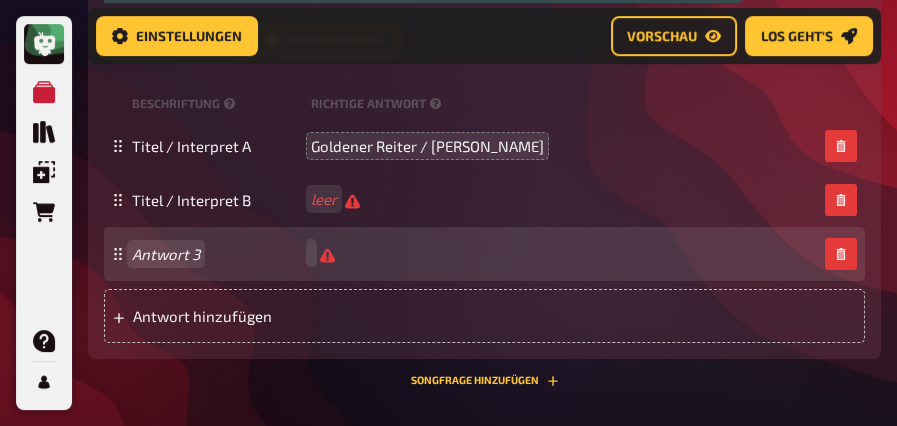 scroll, scrollTop: 2806, scrollLeft: 0, axis: vertical 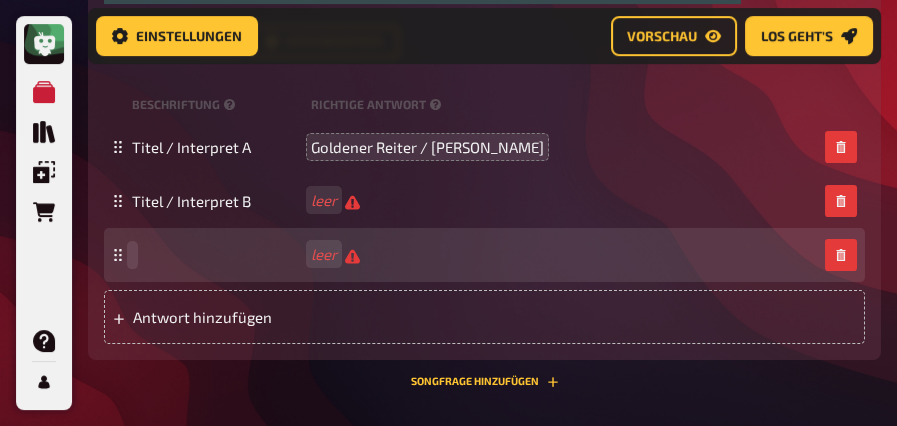 drag, startPoint x: 198, startPoint y: 253, endPoint x: 130, endPoint y: 253, distance: 68 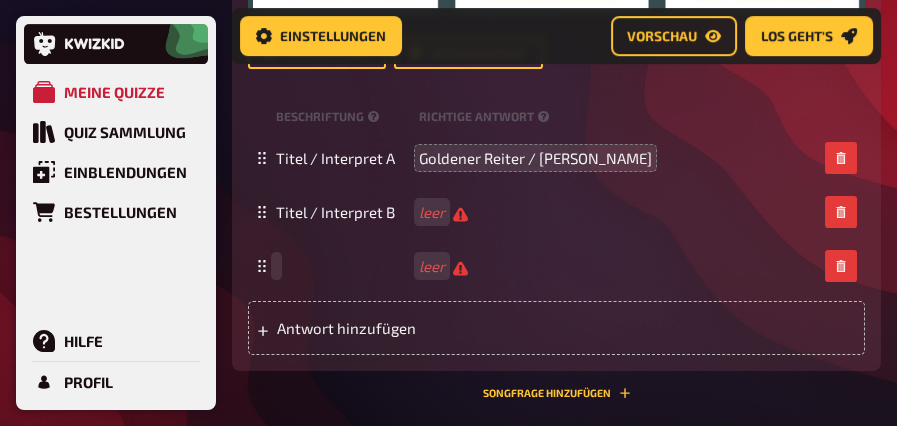 paste 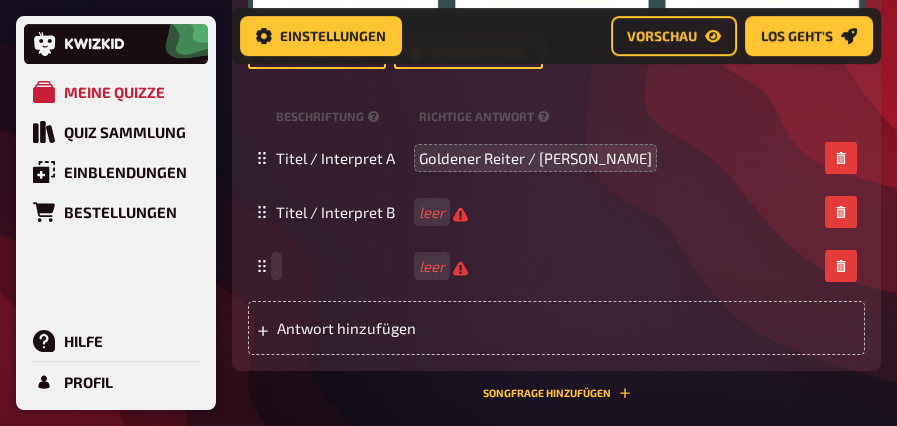 type 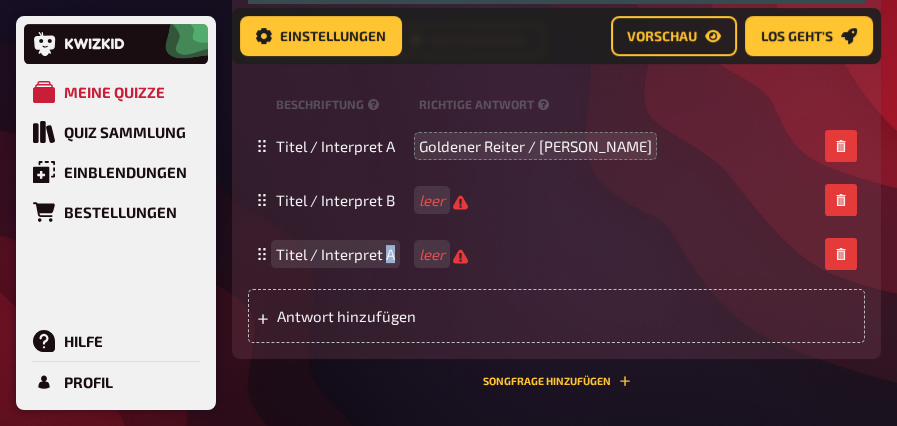 click on "Titel / Interpret A" at bounding box center [335, 254] 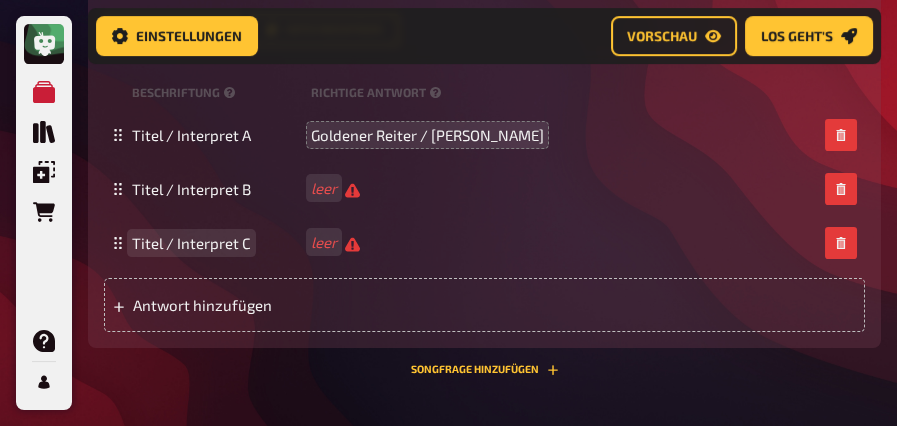 scroll, scrollTop: 2806, scrollLeft: 0, axis: vertical 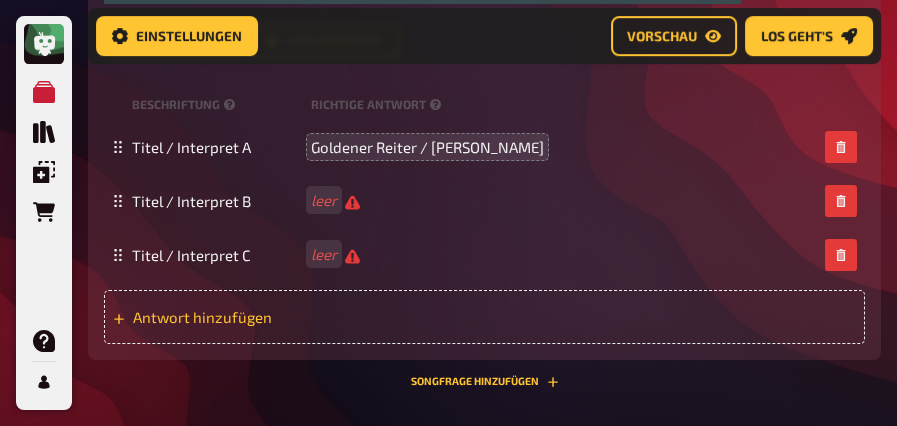 click on "Antwort hinzufügen" at bounding box center (244, 317) 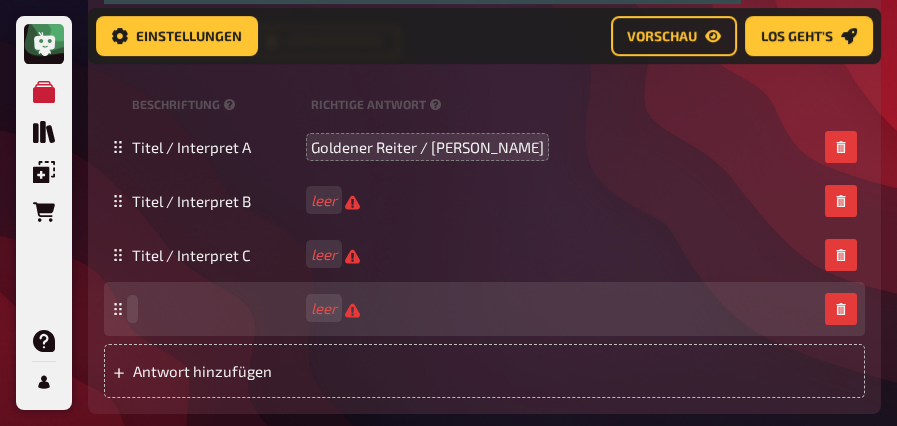 scroll, scrollTop: 2806, scrollLeft: 0, axis: vertical 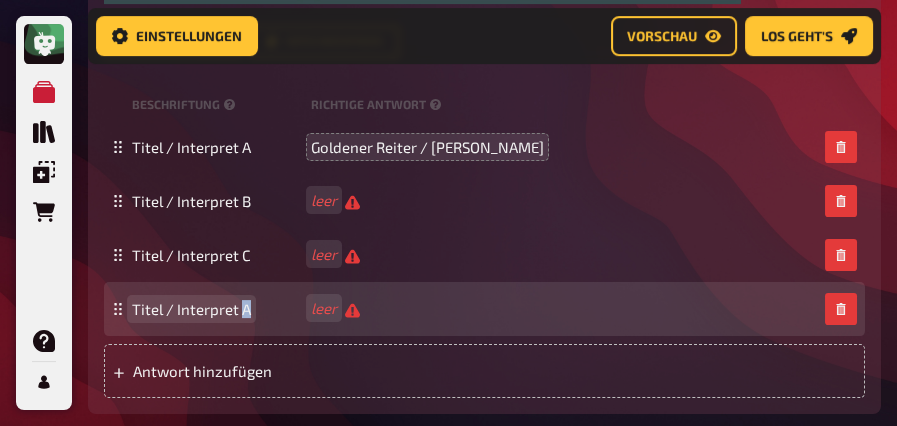click on "Titel / Interpret A" at bounding box center (191, 309) 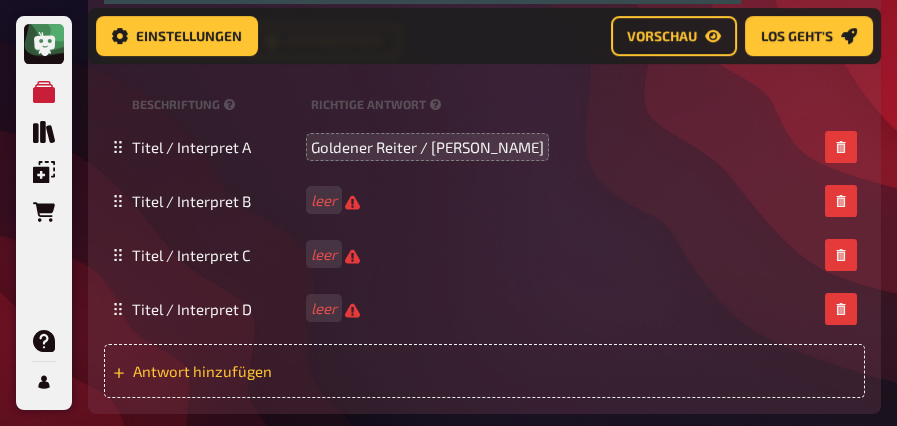 click on "Antwort hinzufügen" at bounding box center [244, 371] 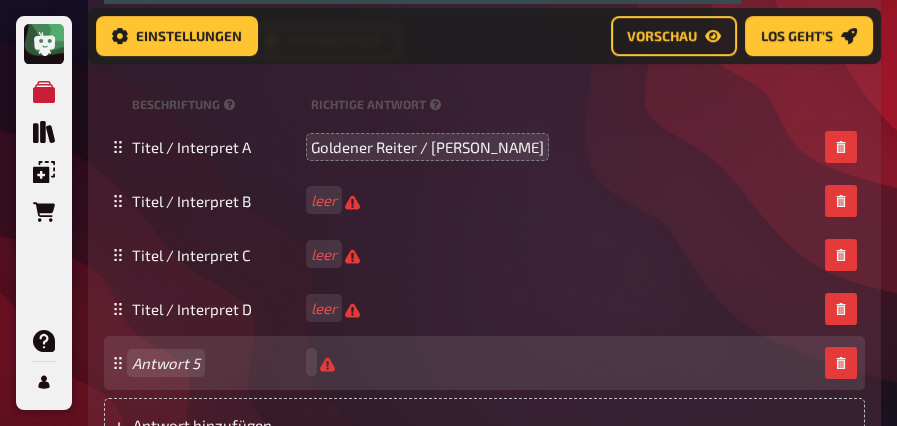 scroll, scrollTop: 2805, scrollLeft: 0, axis: vertical 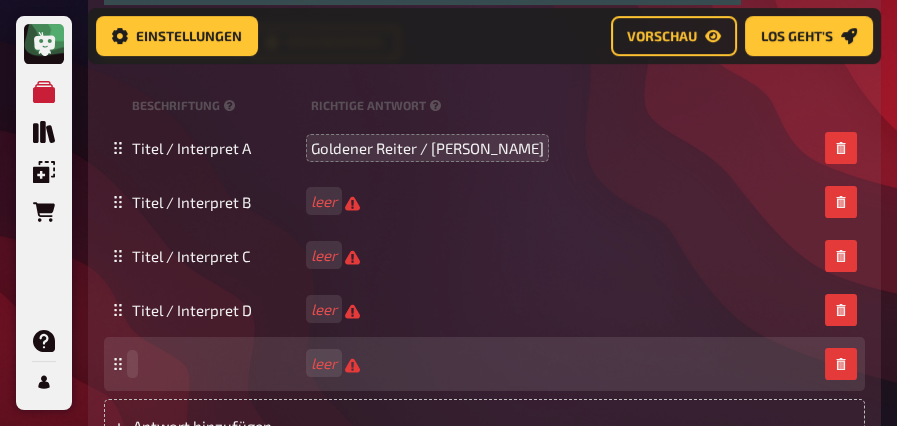 drag, startPoint x: 136, startPoint y: 357, endPoint x: 217, endPoint y: 357, distance: 81 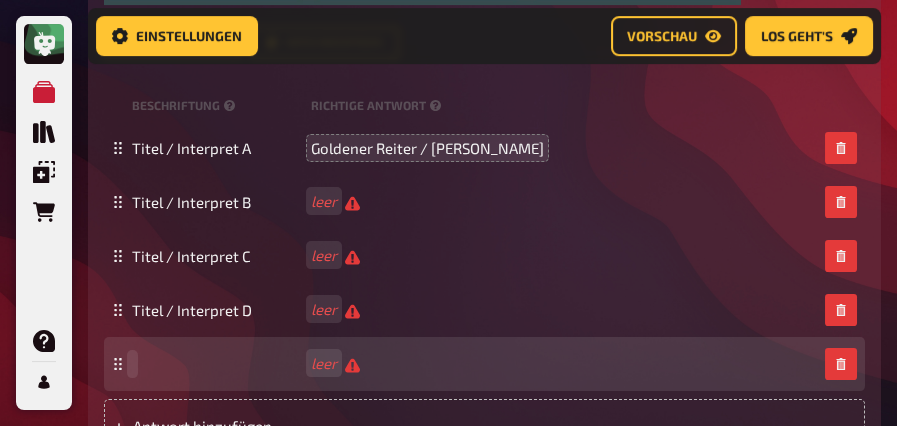 paste 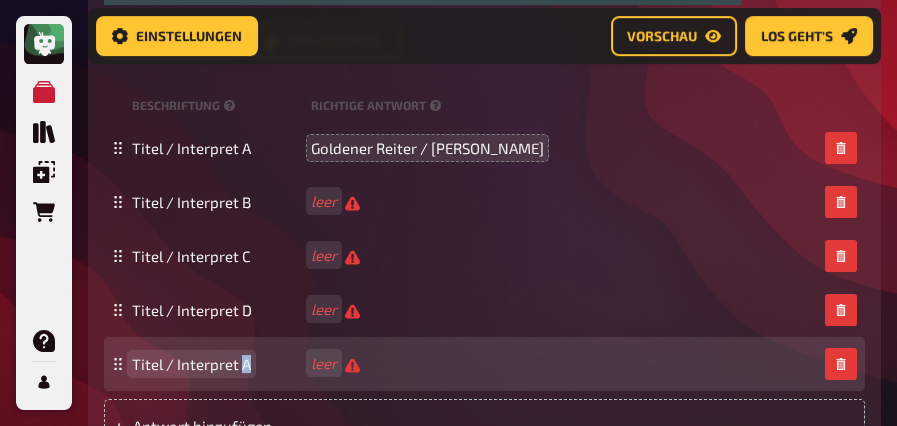 click on "Titel / Interpret A" at bounding box center [191, 364] 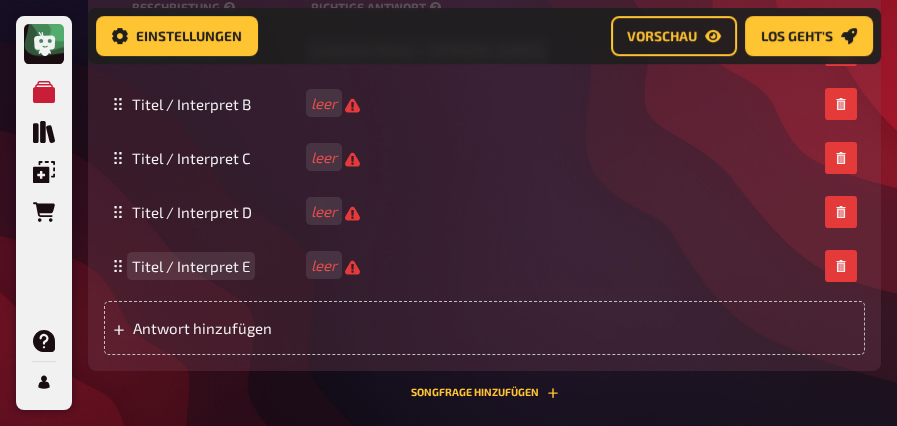 scroll, scrollTop: 2905, scrollLeft: 0, axis: vertical 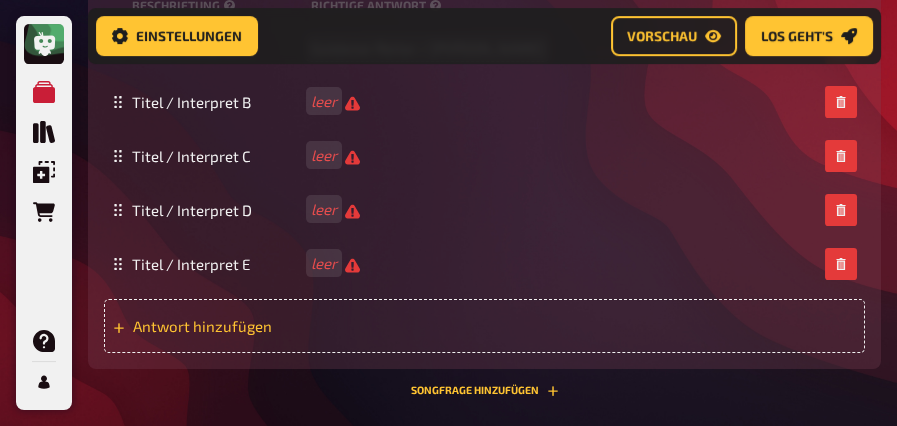 click on "Antwort hinzufügen" at bounding box center (484, 326) 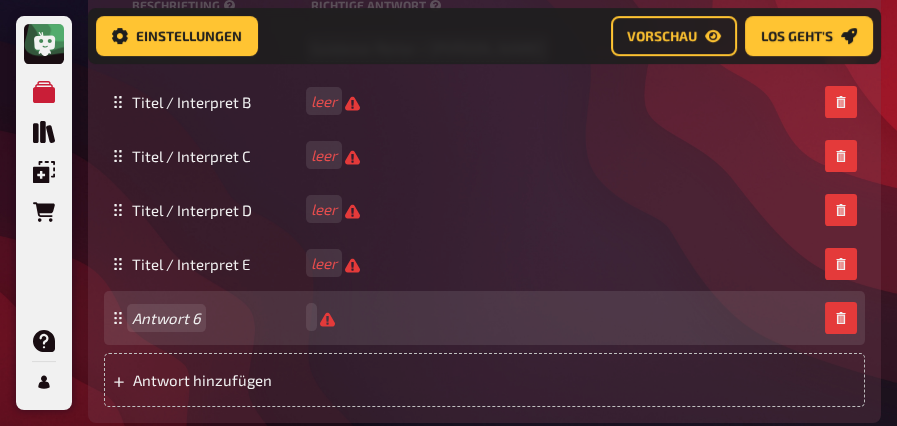 scroll, scrollTop: 2905, scrollLeft: 0, axis: vertical 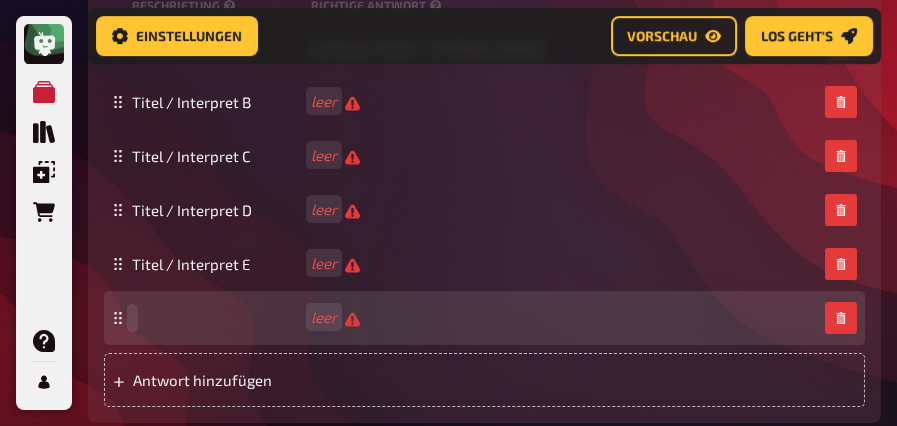 paste 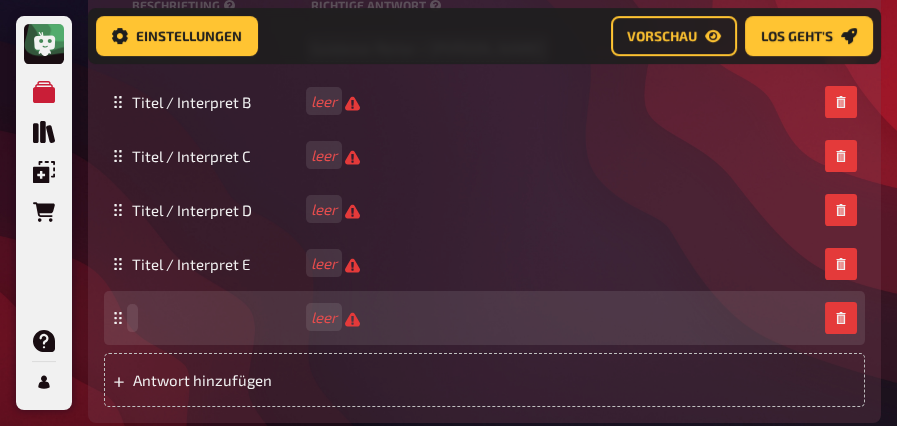 type 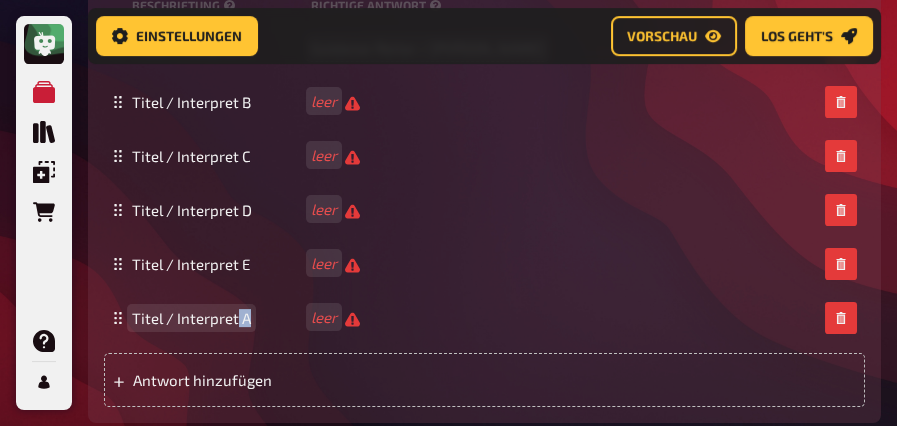 drag, startPoint x: 238, startPoint y: 310, endPoint x: 249, endPoint y: 312, distance: 11.18034 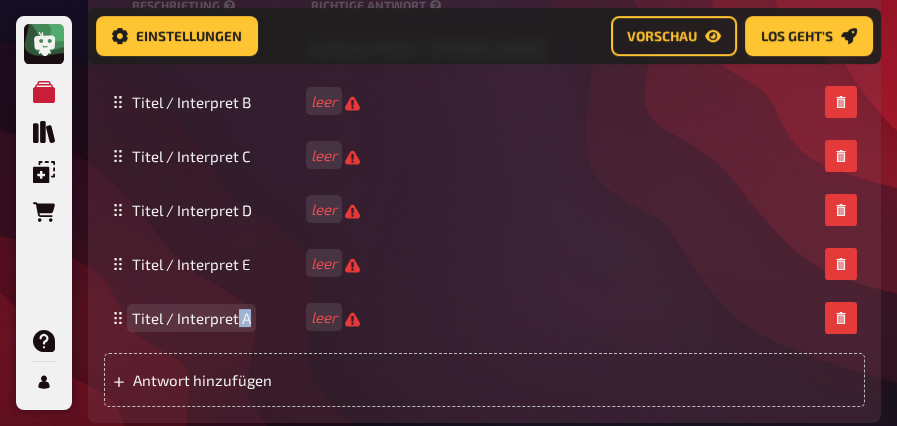 click on "Titel / Interpret A" at bounding box center [191, 318] 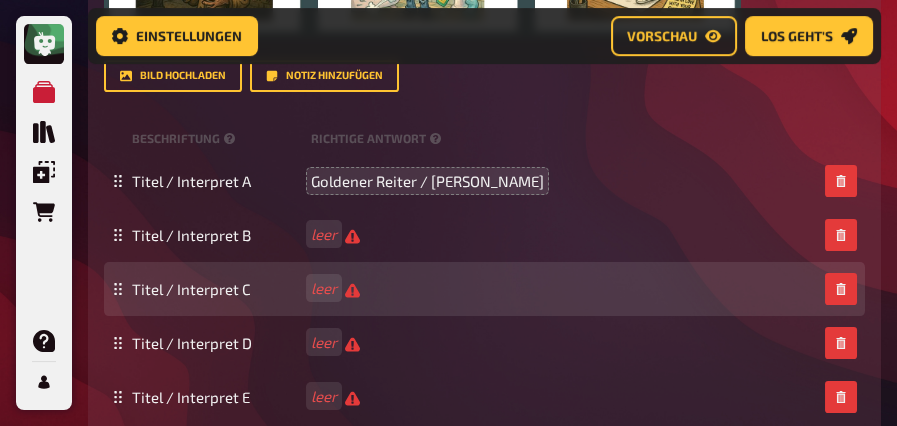 scroll, scrollTop: 2805, scrollLeft: 0, axis: vertical 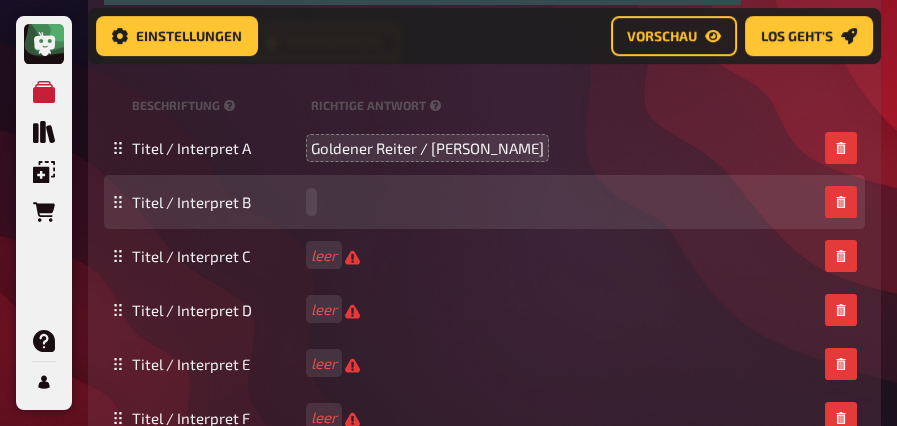 type 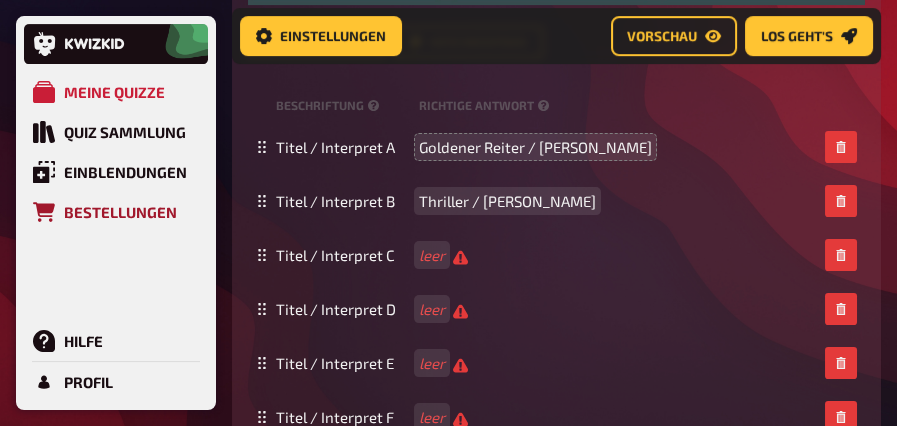 scroll, scrollTop: 2816, scrollLeft: 0, axis: vertical 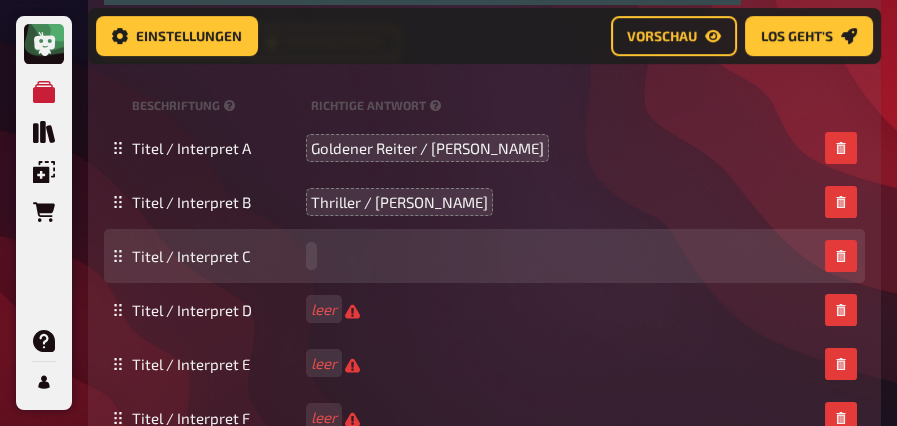 type 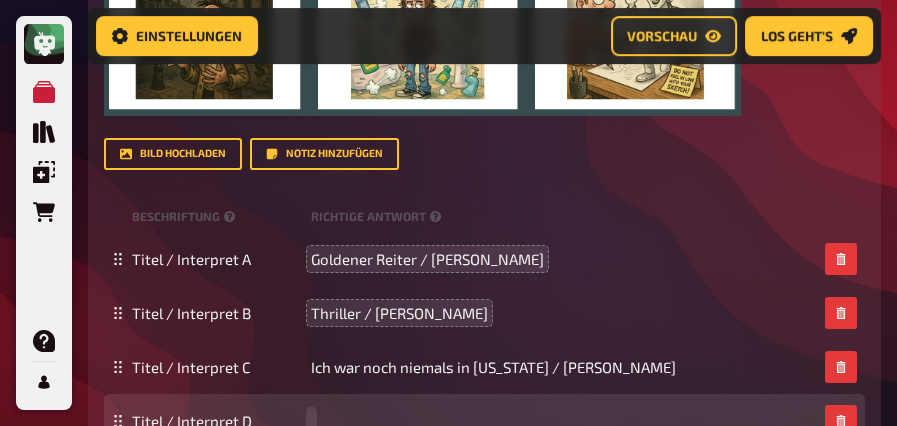 scroll, scrollTop: 2805, scrollLeft: 0, axis: vertical 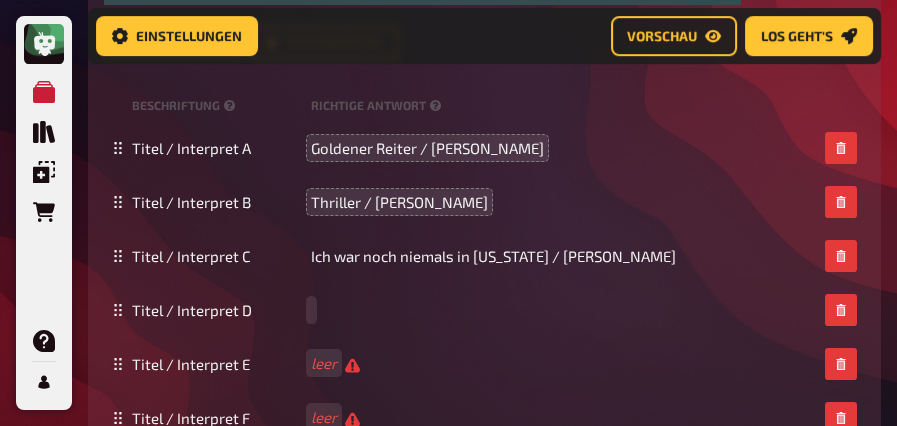 type 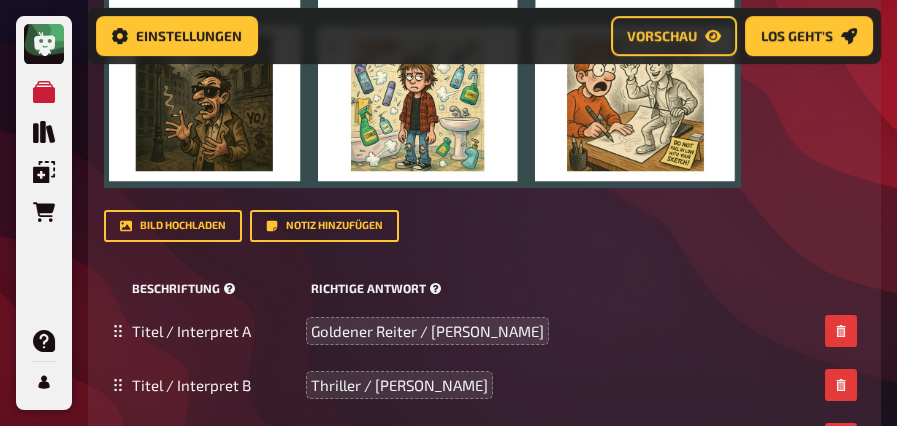 scroll, scrollTop: 2805, scrollLeft: 0, axis: vertical 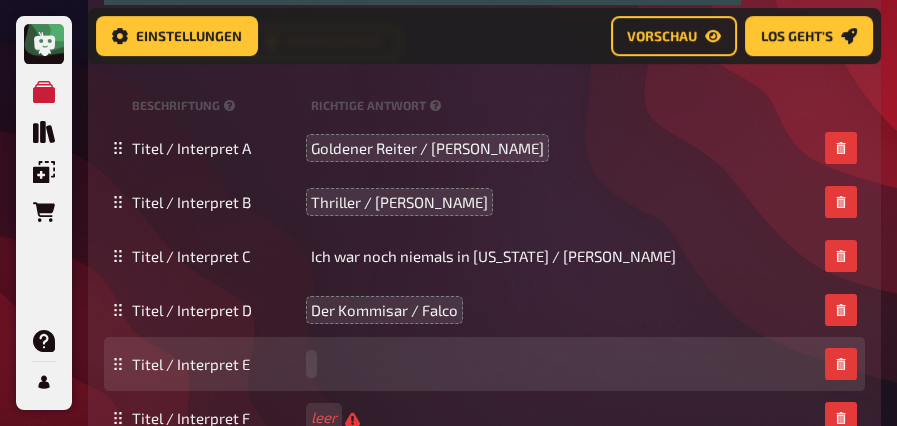 type 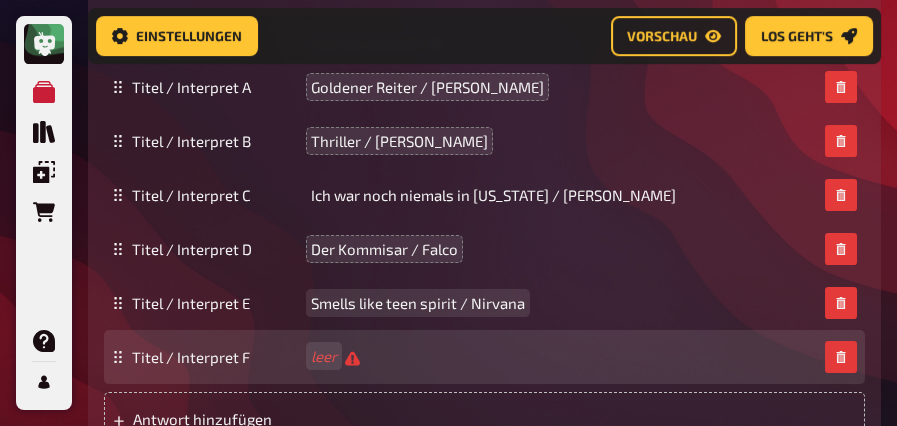 scroll, scrollTop: 2905, scrollLeft: 0, axis: vertical 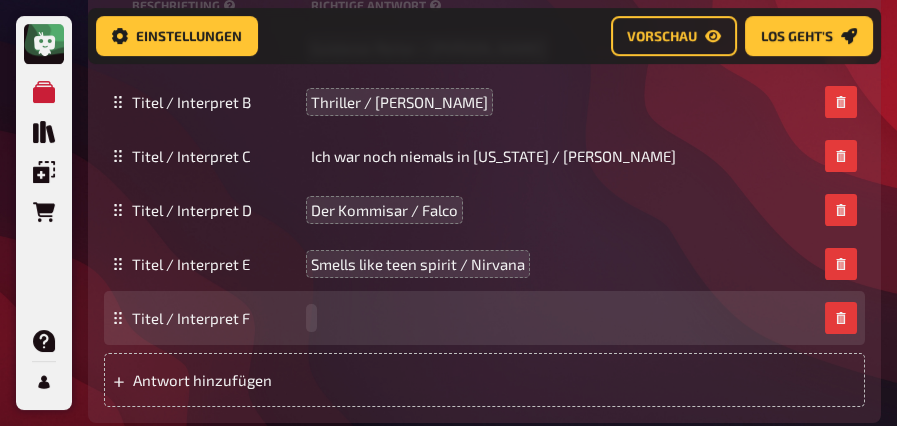 type 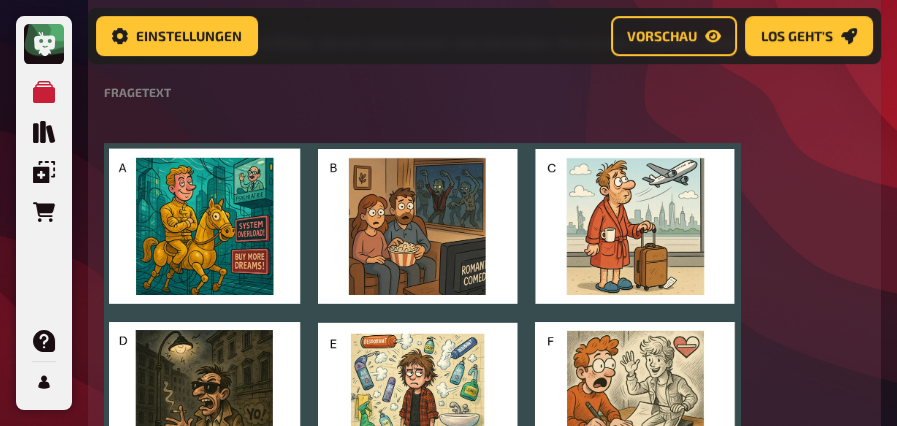 scroll, scrollTop: 2305, scrollLeft: 0, axis: vertical 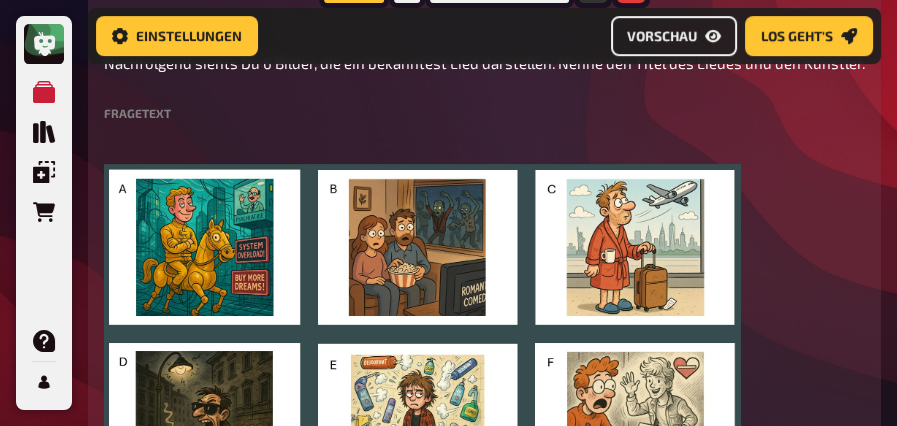 click on "Vorschau" at bounding box center (674, 36) 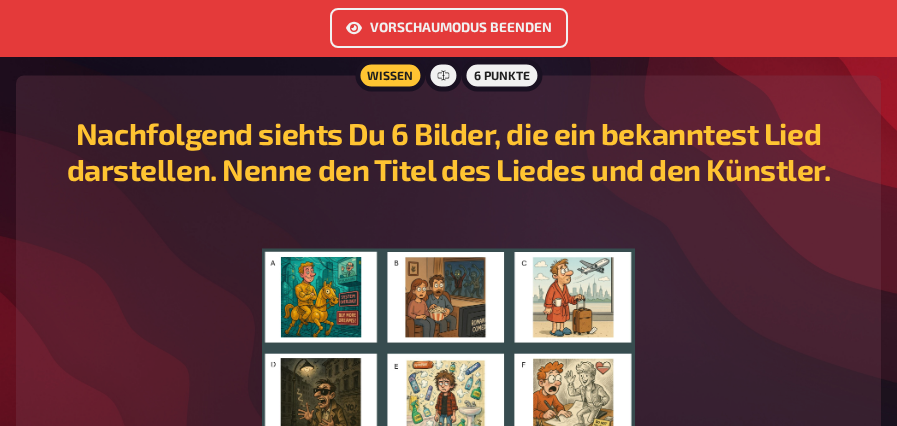 scroll, scrollTop: 14100, scrollLeft: 0, axis: vertical 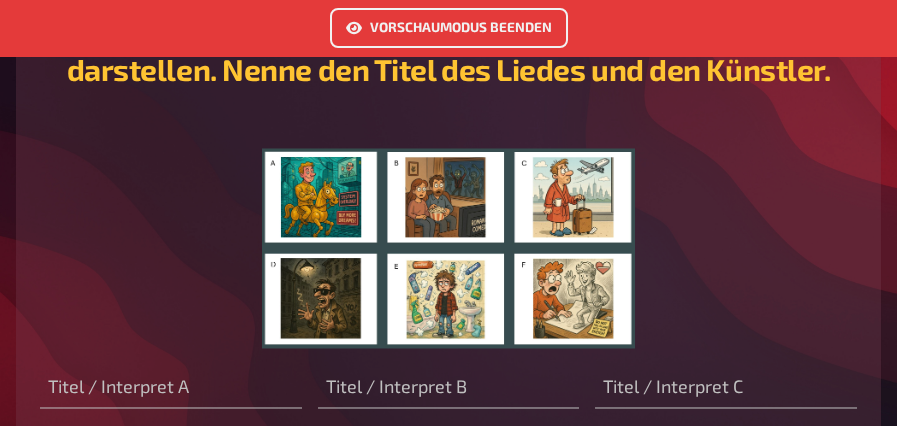 click at bounding box center (449, 248) 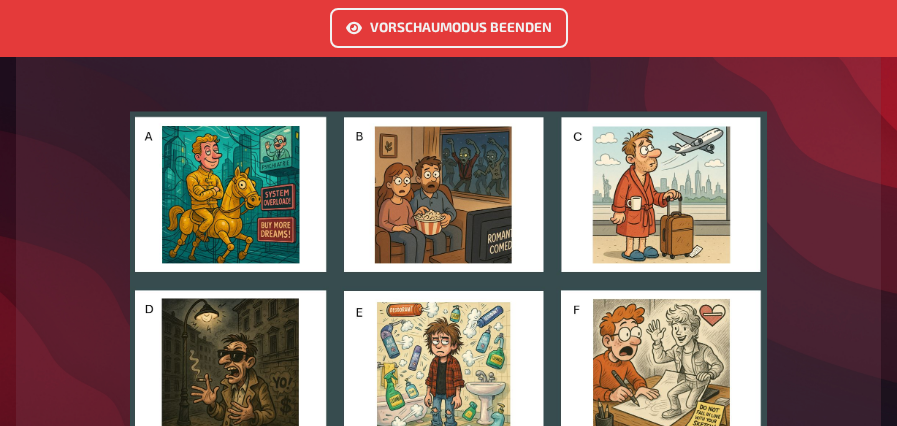 scroll, scrollTop: 14100, scrollLeft: 0, axis: vertical 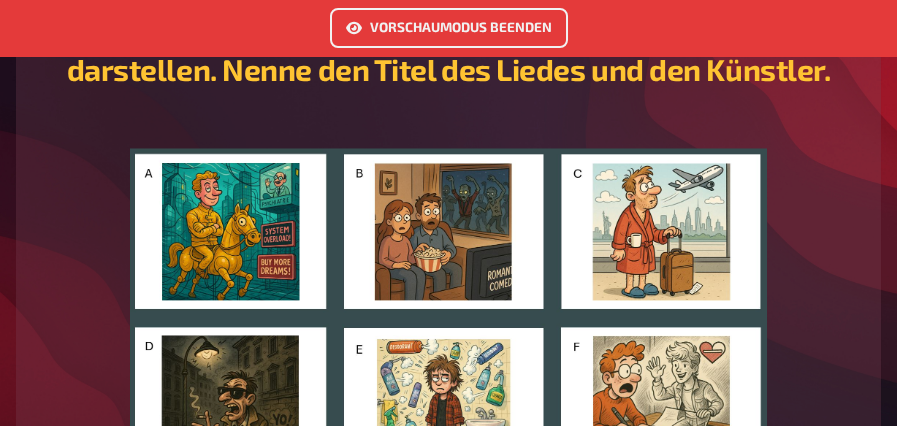 click on "﻿" at bounding box center (448, 300) 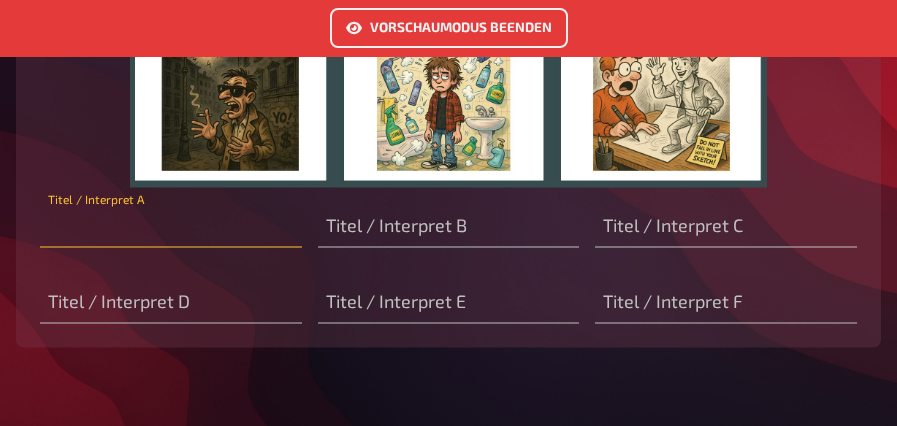 click at bounding box center (171, 227) 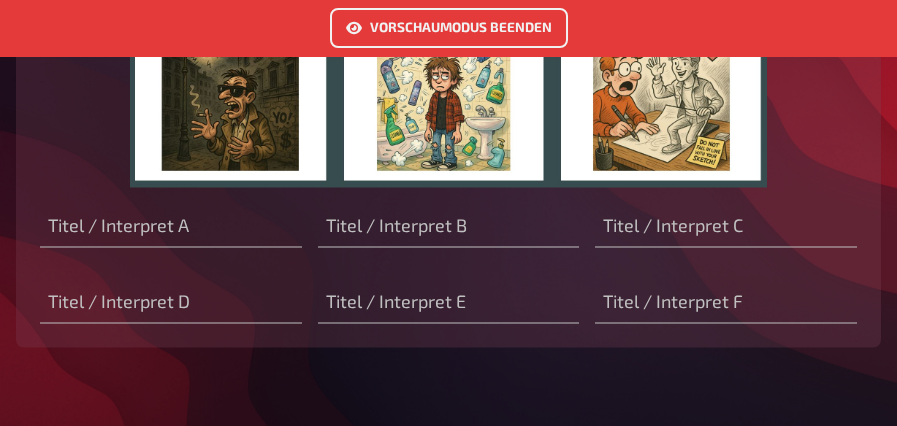 click on "Vorschaumodus beenden Herzlich Willkommen zu Connection Day - After Work Quiz  Hallo und schön, dass du dabei bist! Während wir darauf warten, dass der Moderator das Quiz eröffnet, kannst du weitere Teammitglieder einladen und deinen Spielernamen anpassen. Nach dem Start werden die Fragen nach und nach aufgedeckt und bleiben bis zum Ende verfügbar. Jede deiner Eingaben wird gespeichert und innerhalb deines Teams geteilt, du brauchst also nichts zu bestätigen. Und nun wünschen wir frohes Quizzen! <VORSCHAU> Passe hier deinen Namen und Spielerfarbe an. Mein Team Lade weitere Spieler ein, um gemeinsam zu quizzen. Teammitglieder hinzufügen Frage   1 Wissen 1 Punkt Ihr erhaltet nachfolgendes Schreiben vom Amt Eurer Stadt. Was bedeutet das für Eure gebührenpflicht ?  "Hiermit teilen wir Ihnen mit, dass wir die Stattgebung Ihres Antrages auf Anerkennung Ihres Widerspruchs gegen die Ablehnung des Verzichts auf die Aufhebung der Gebühren nicht widerrufen." ﻿ Die Gebühren müssen bezahlt werden. Frage" at bounding box center (448, -6924) 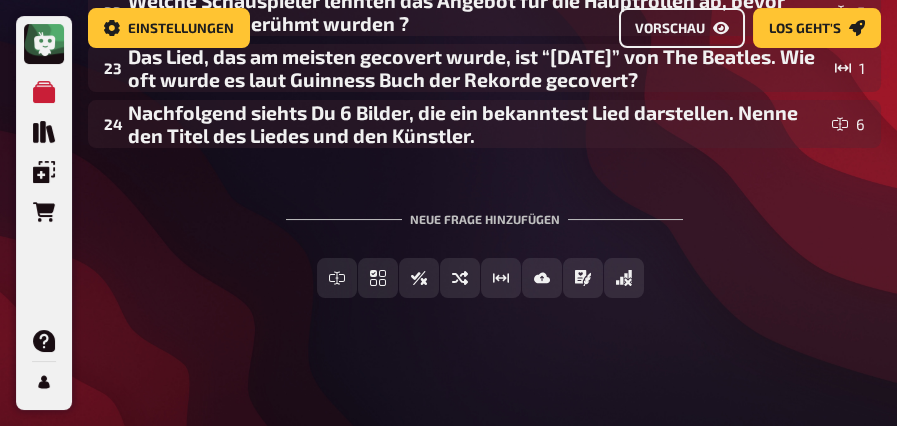 scroll, scrollTop: 0, scrollLeft: 0, axis: both 